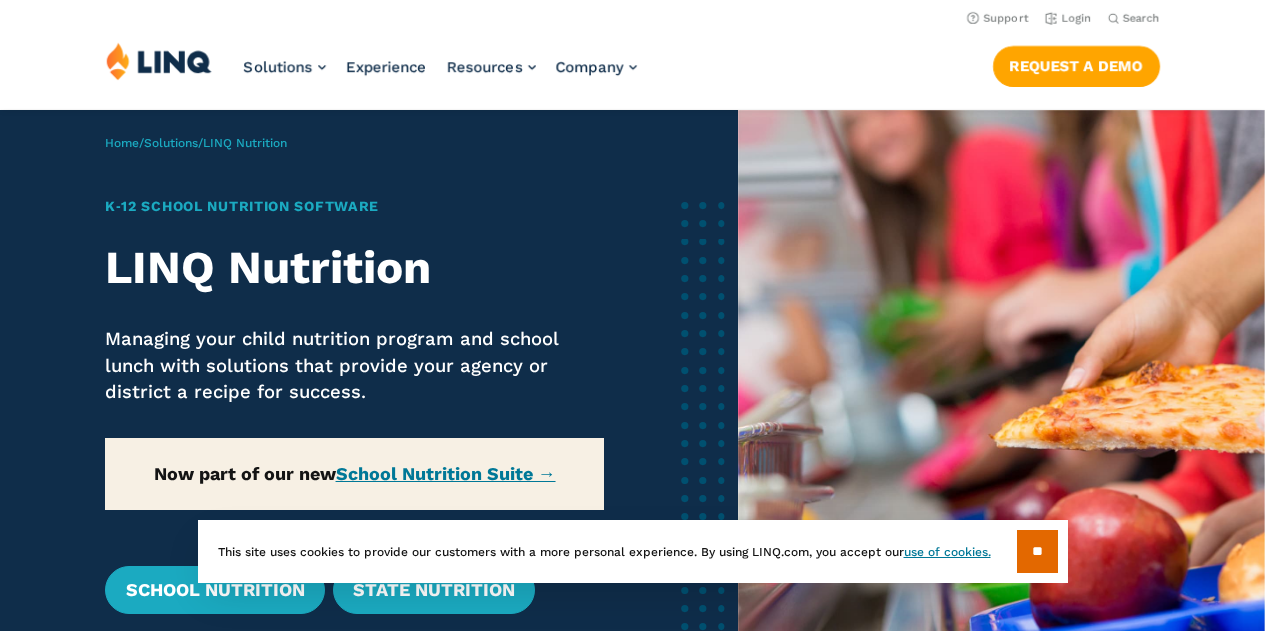 scroll, scrollTop: 0, scrollLeft: 0, axis: both 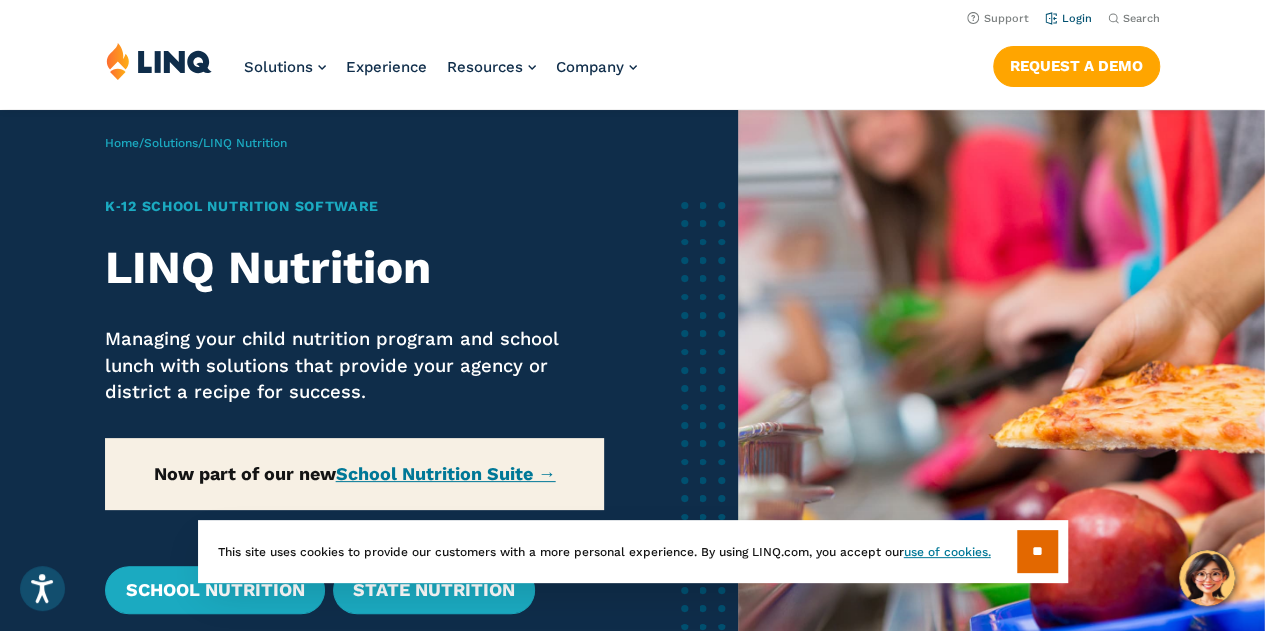 click on "Login" at bounding box center (1068, 18) 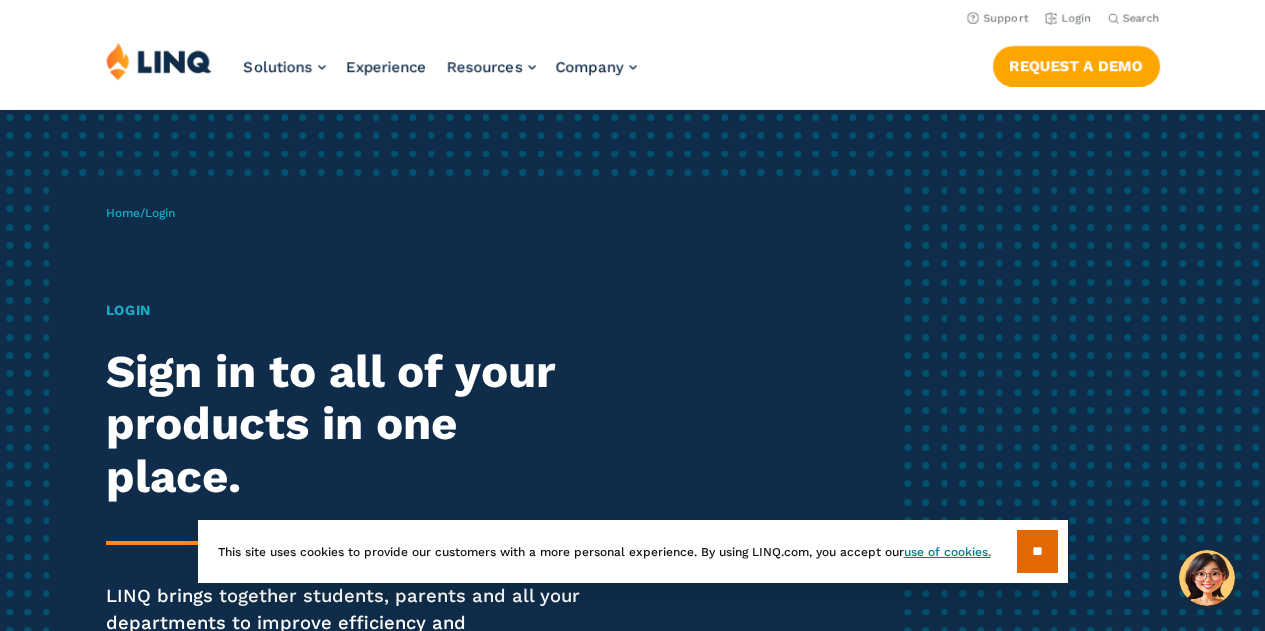 scroll, scrollTop: 0, scrollLeft: 0, axis: both 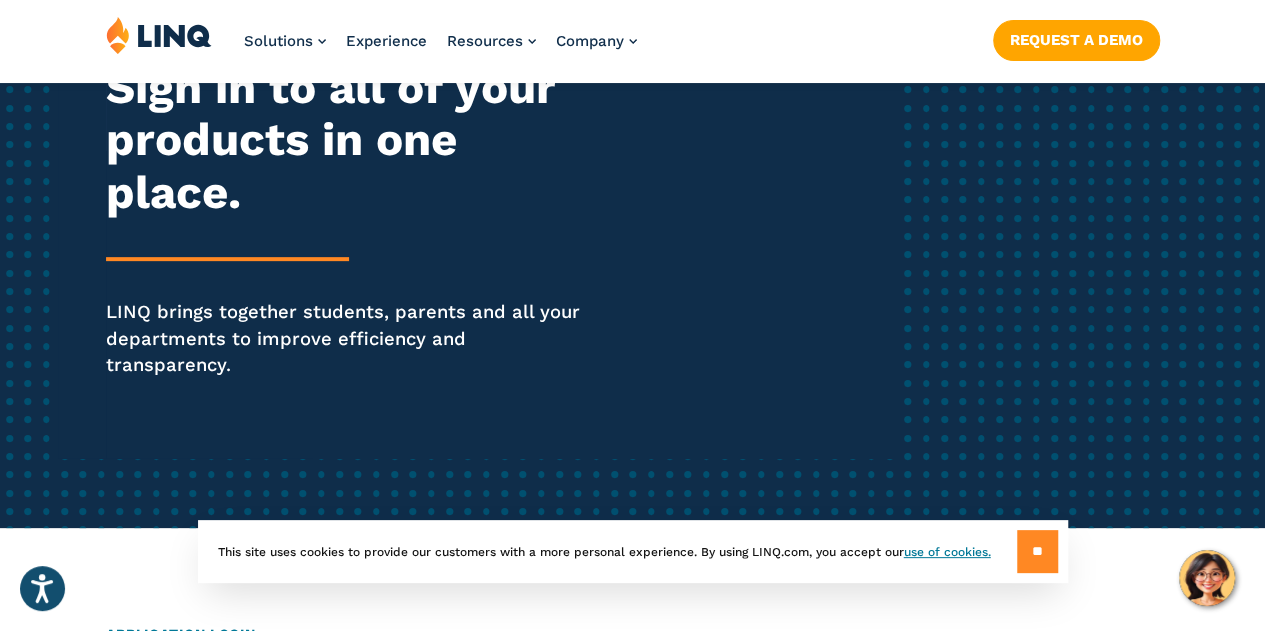 click on "**" at bounding box center [1037, 551] 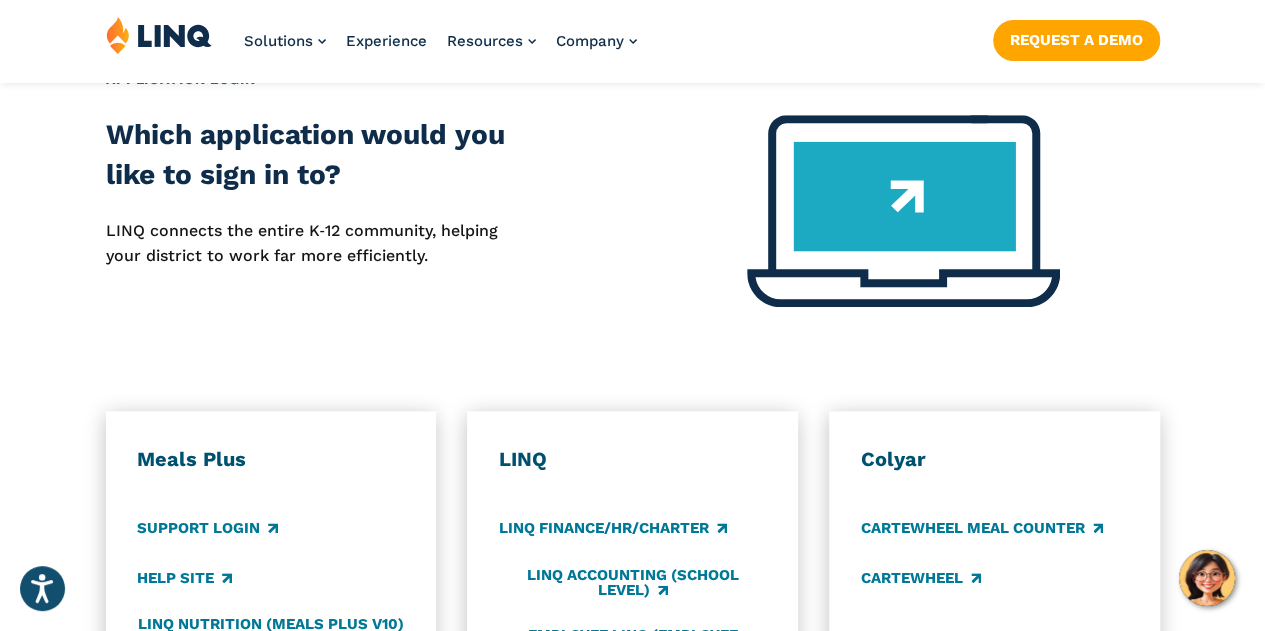 scroll, scrollTop: 840, scrollLeft: 0, axis: vertical 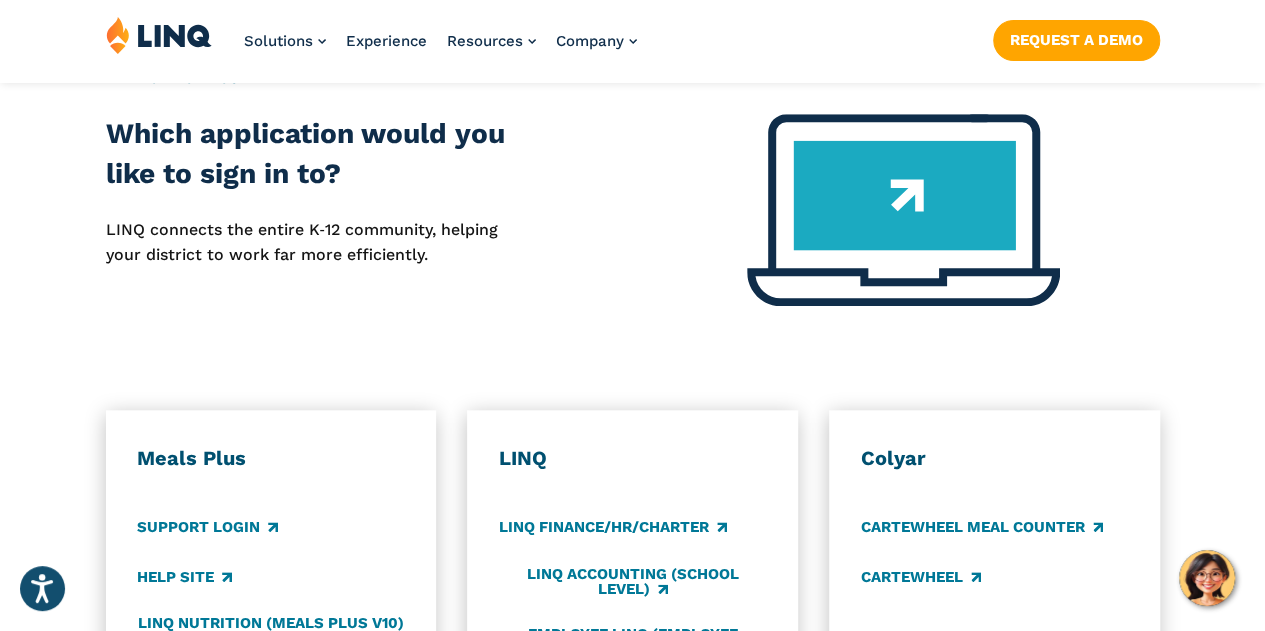 click at bounding box center (903, 210) 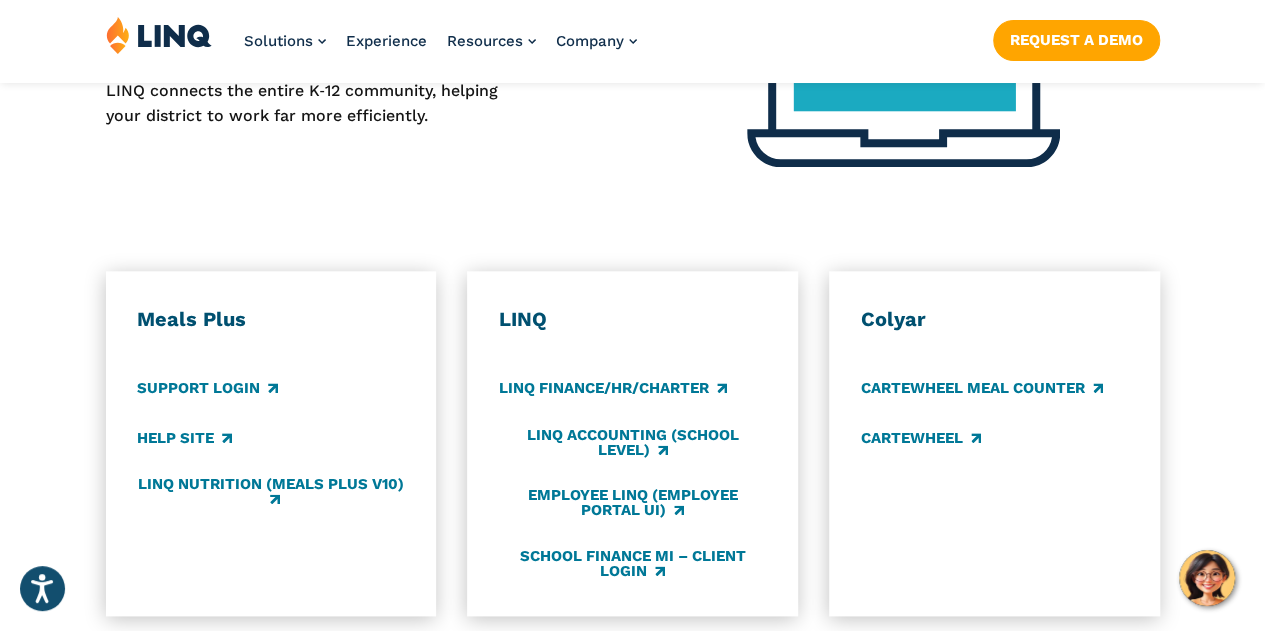 scroll, scrollTop: 984, scrollLeft: 0, axis: vertical 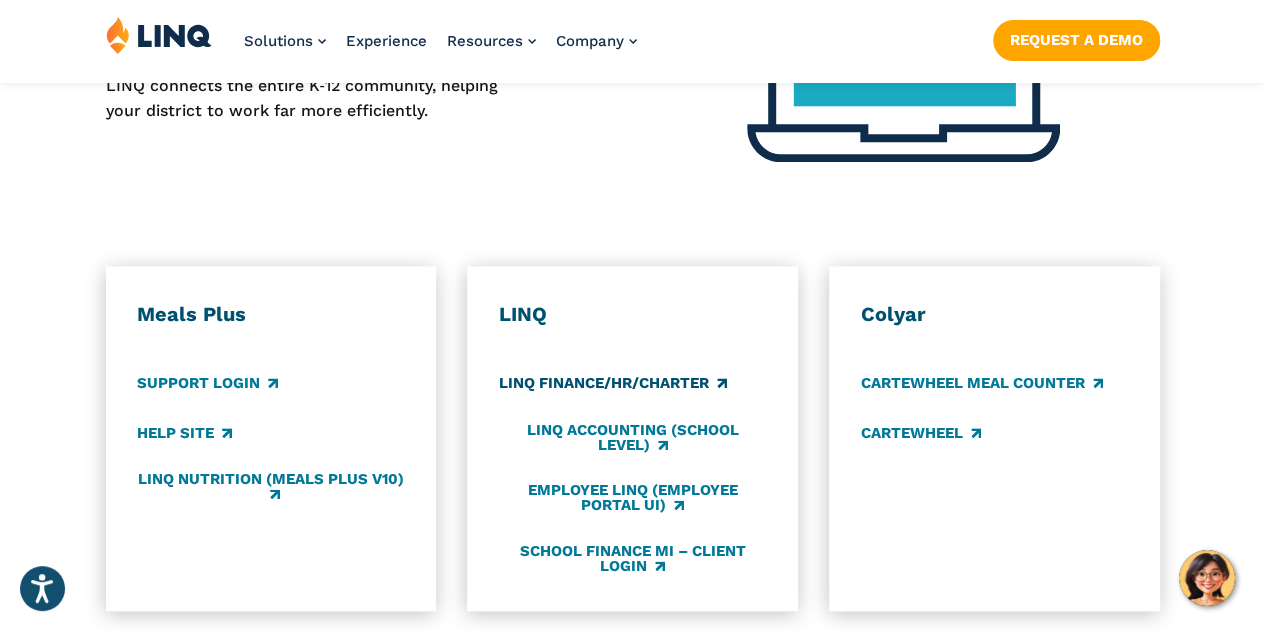 click on "LINQ Finance/HR/Charter" at bounding box center (613, 384) 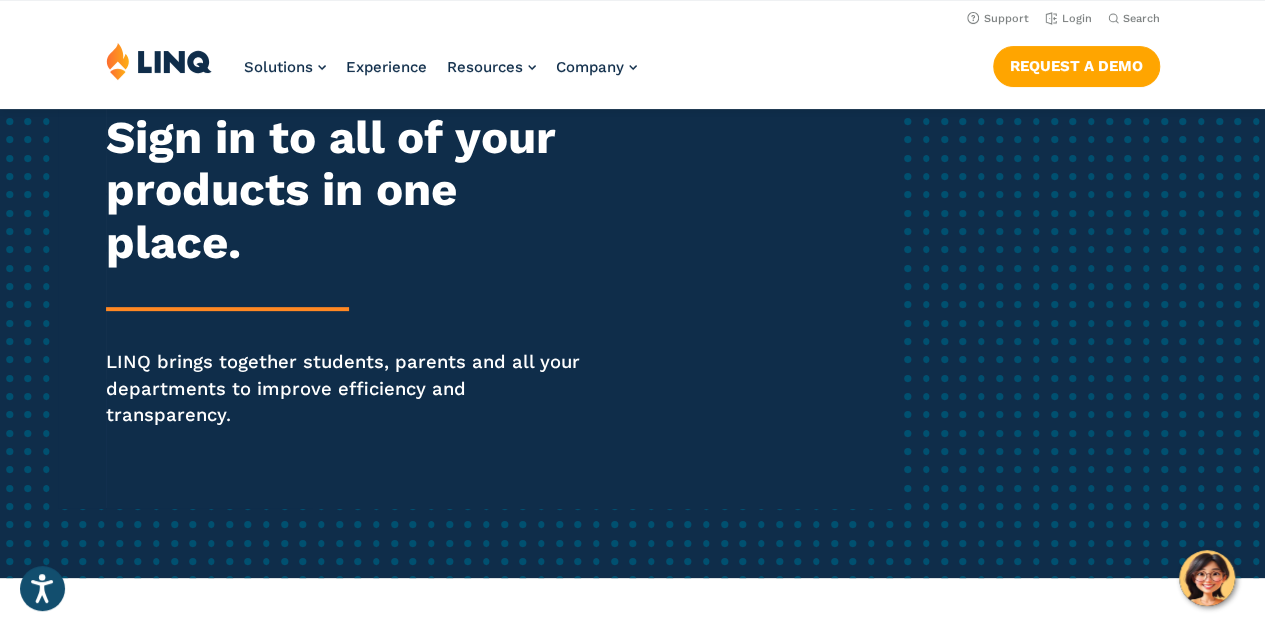 scroll, scrollTop: 0, scrollLeft: 0, axis: both 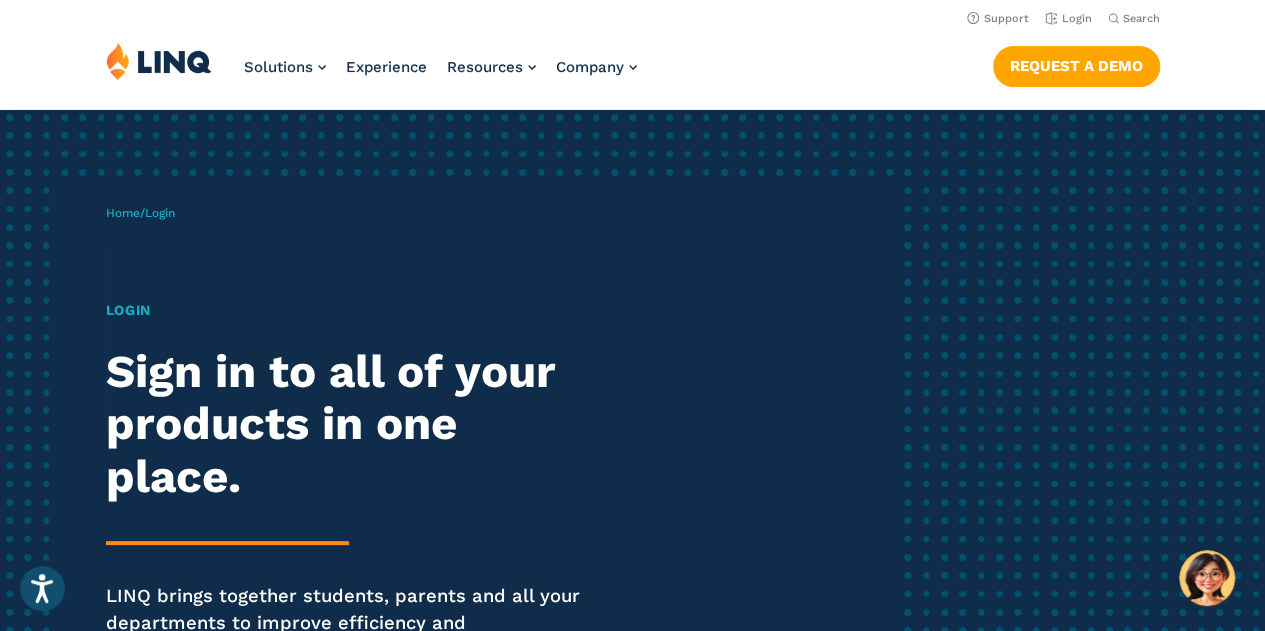 click on "Login" at bounding box center [349, 310] 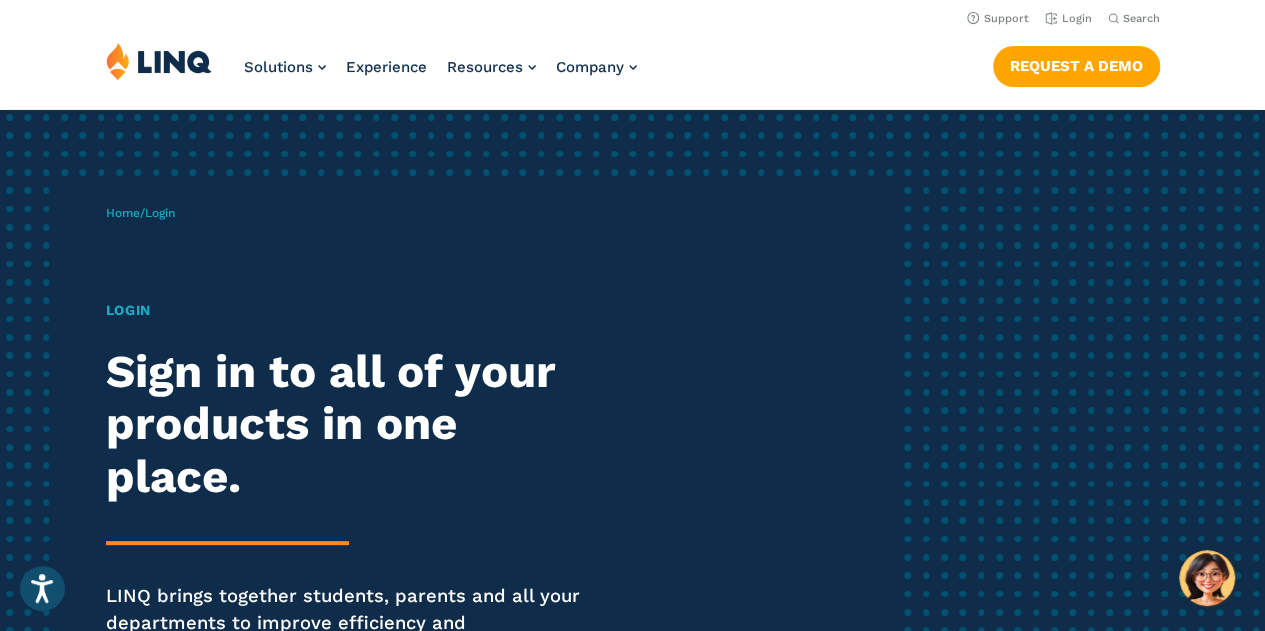 click on "Home  /  Login" at bounding box center (140, 213) 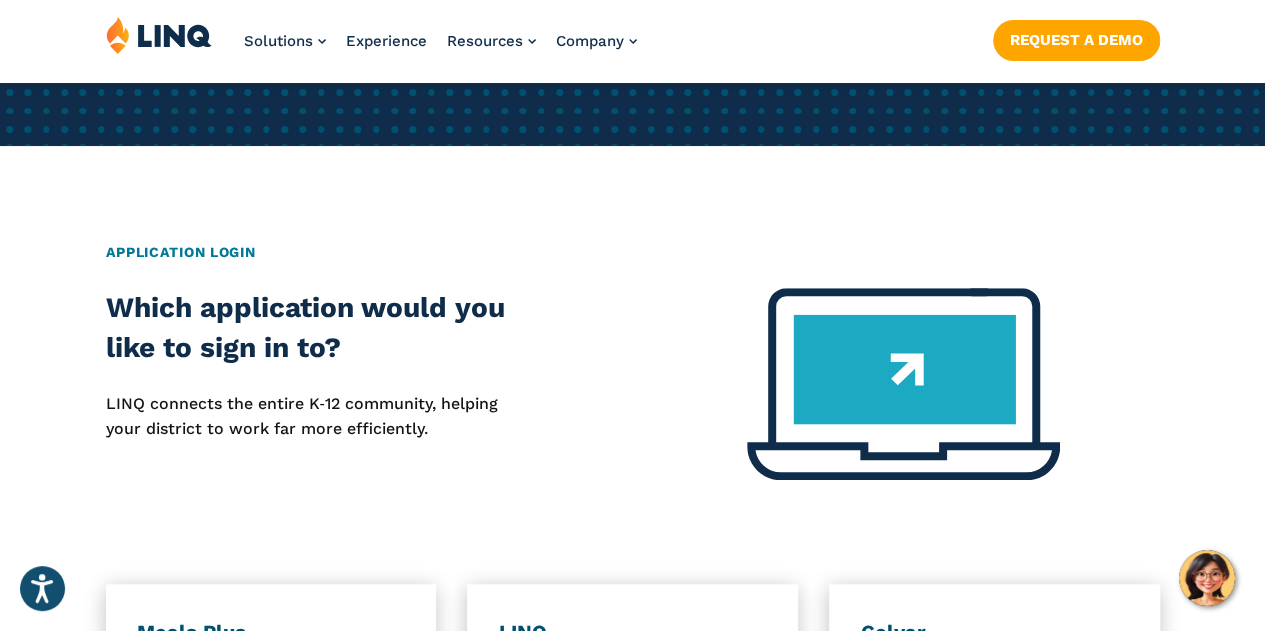 scroll, scrollTop: 669, scrollLeft: 0, axis: vertical 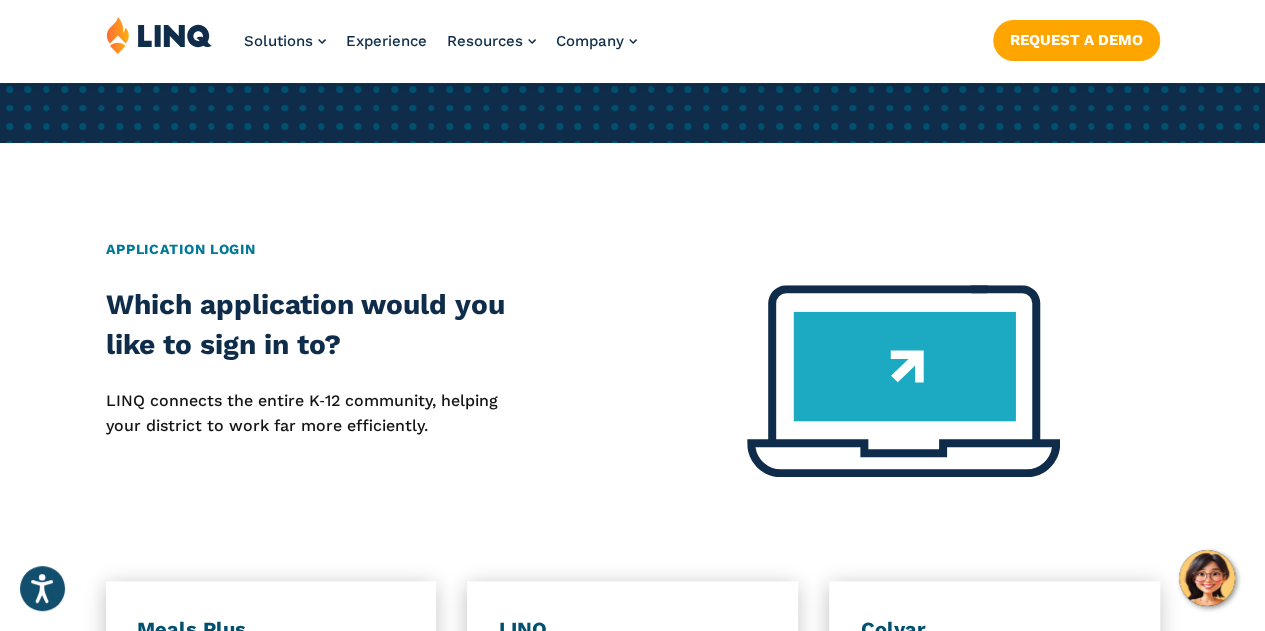 click on "LINQ connects the entire K‑12 community, helping your district to work far more efficiently." at bounding box center (316, 413) 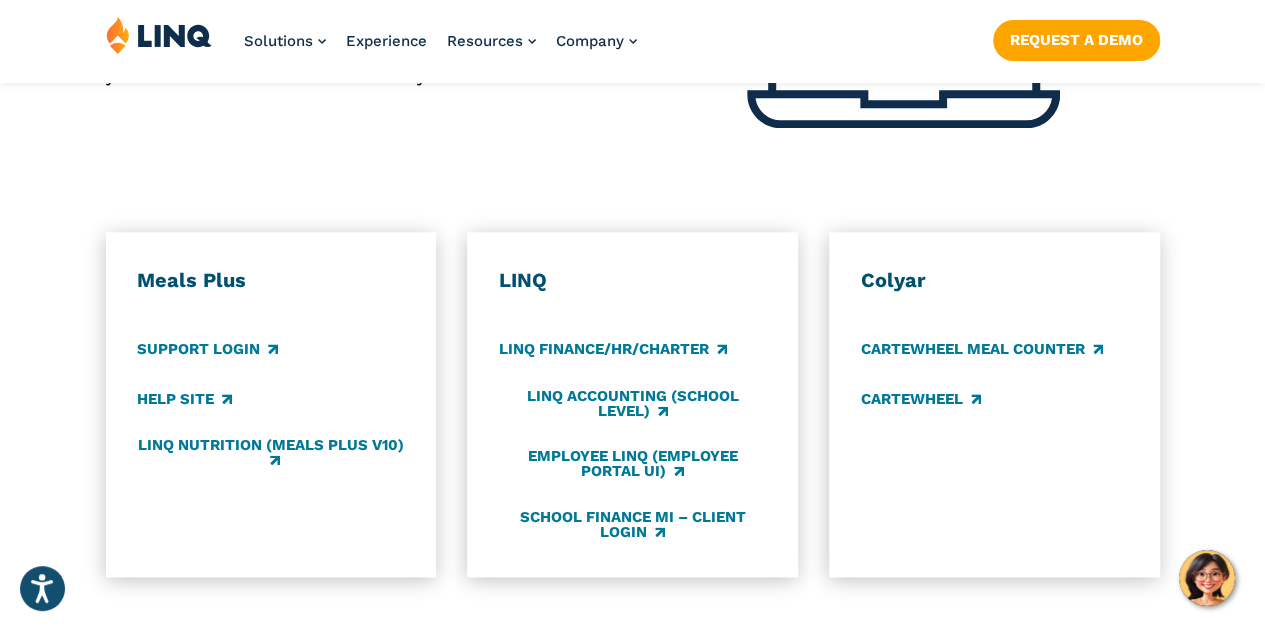 scroll, scrollTop: 1024, scrollLeft: 0, axis: vertical 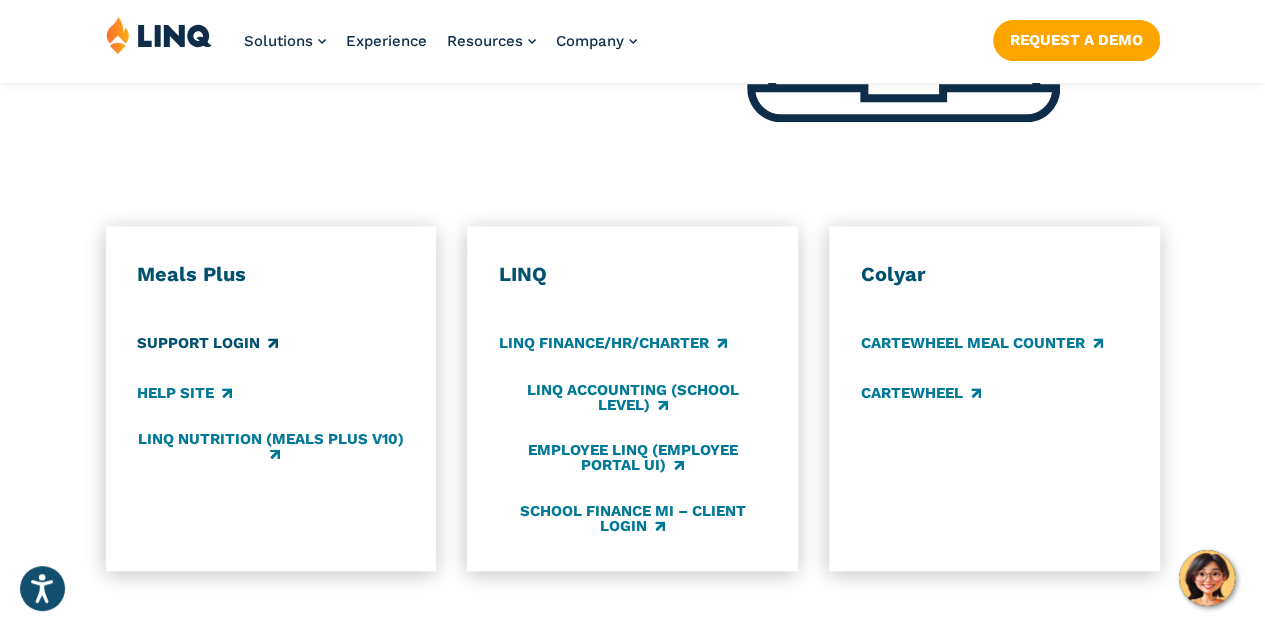 click on "Support Login" at bounding box center (207, 344) 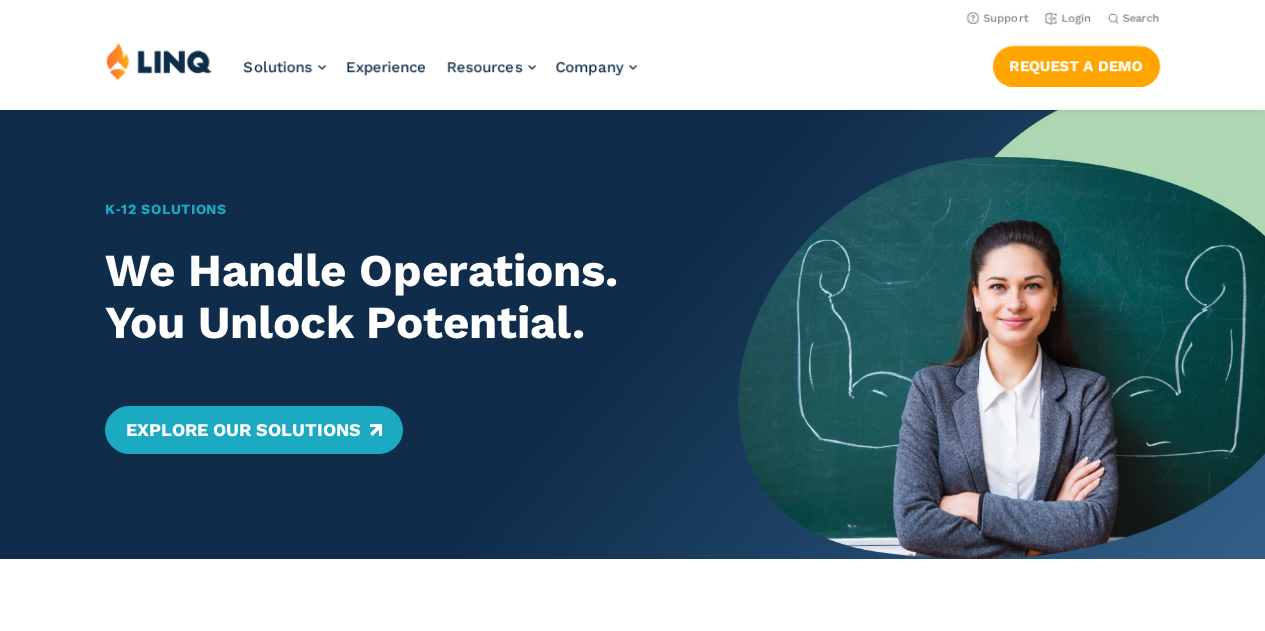 scroll, scrollTop: 0, scrollLeft: 0, axis: both 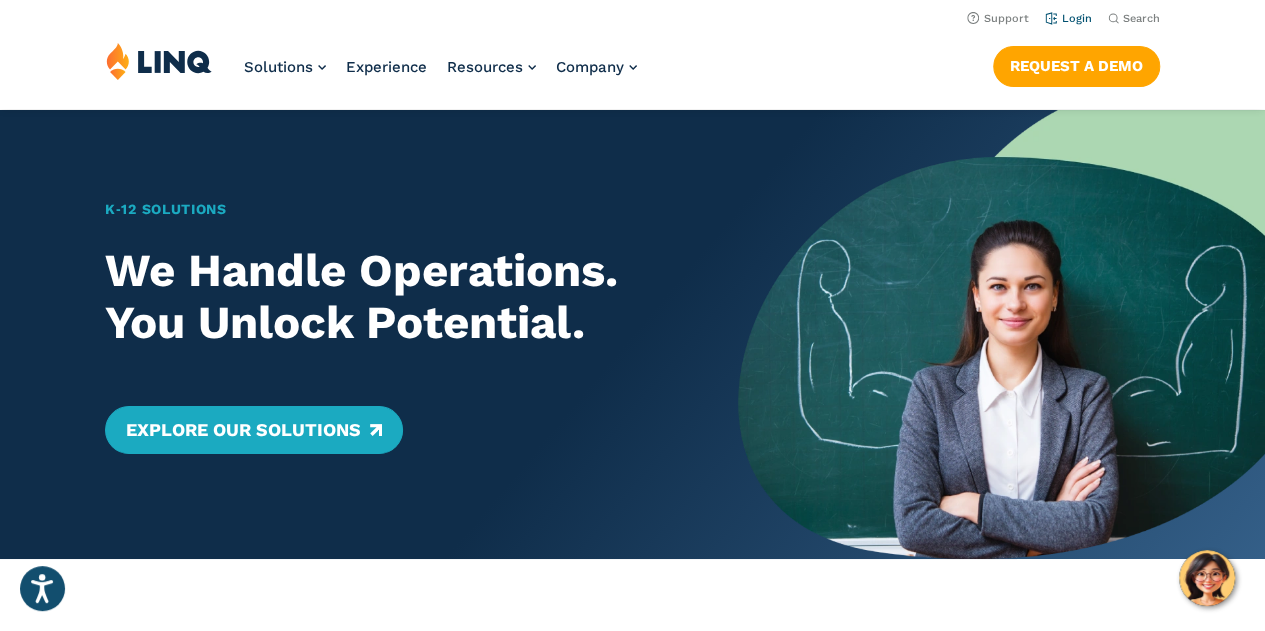 click on "Login" at bounding box center (1068, 18) 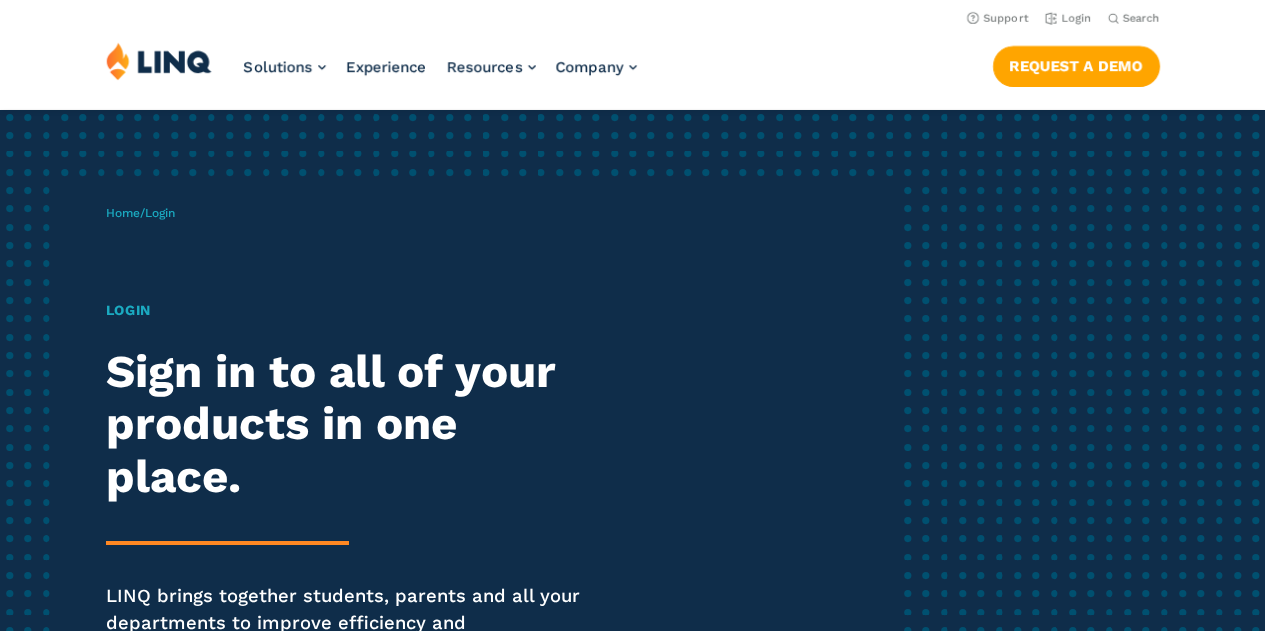 scroll, scrollTop: 0, scrollLeft: 0, axis: both 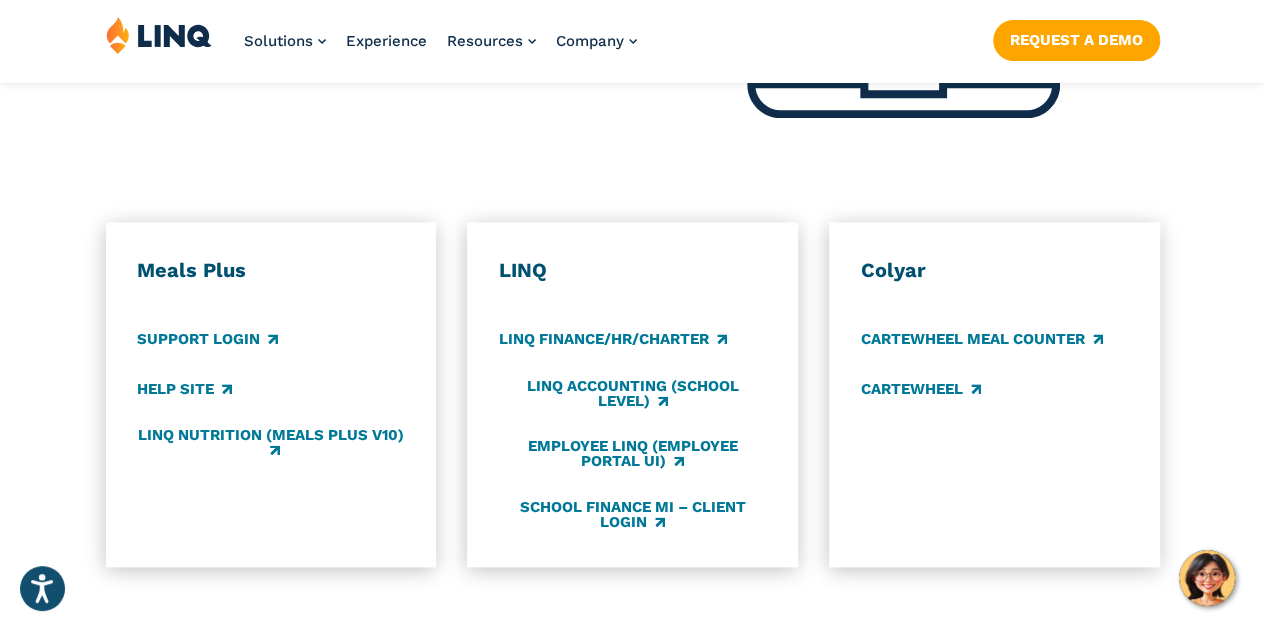 click on "LINQ" at bounding box center (632, 271) 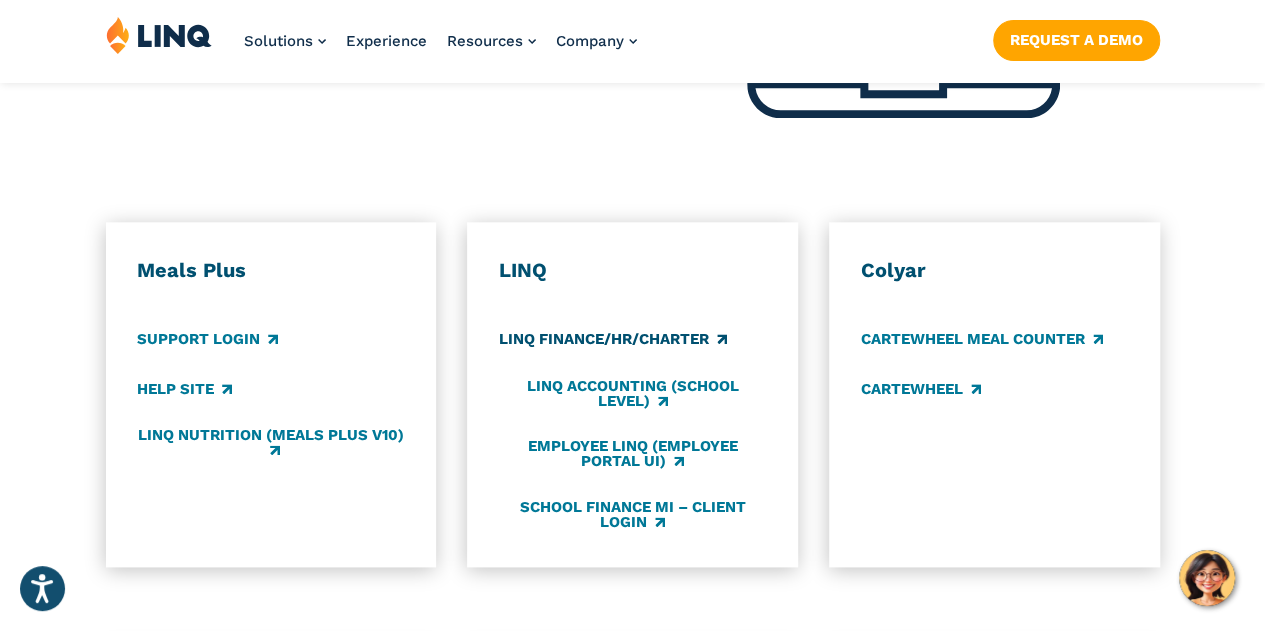 click on "LINQ Finance/HR/Charter" at bounding box center (613, 340) 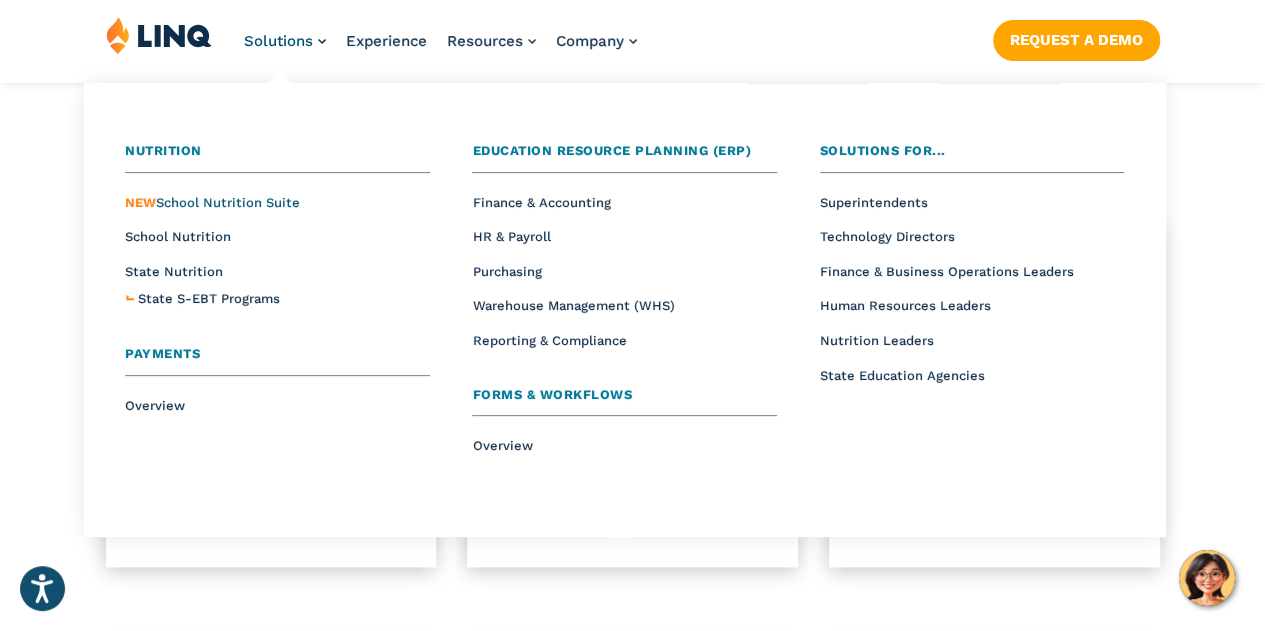 click on "NEW  School Nutrition Suite" at bounding box center [212, 202] 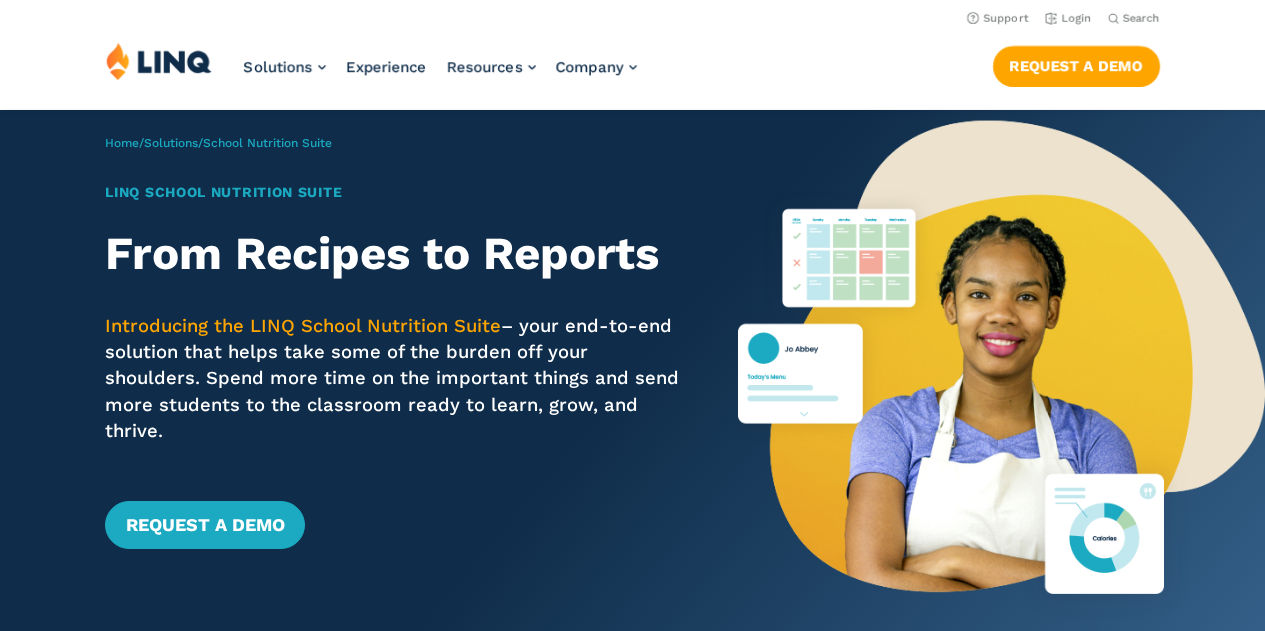 scroll, scrollTop: 0, scrollLeft: 0, axis: both 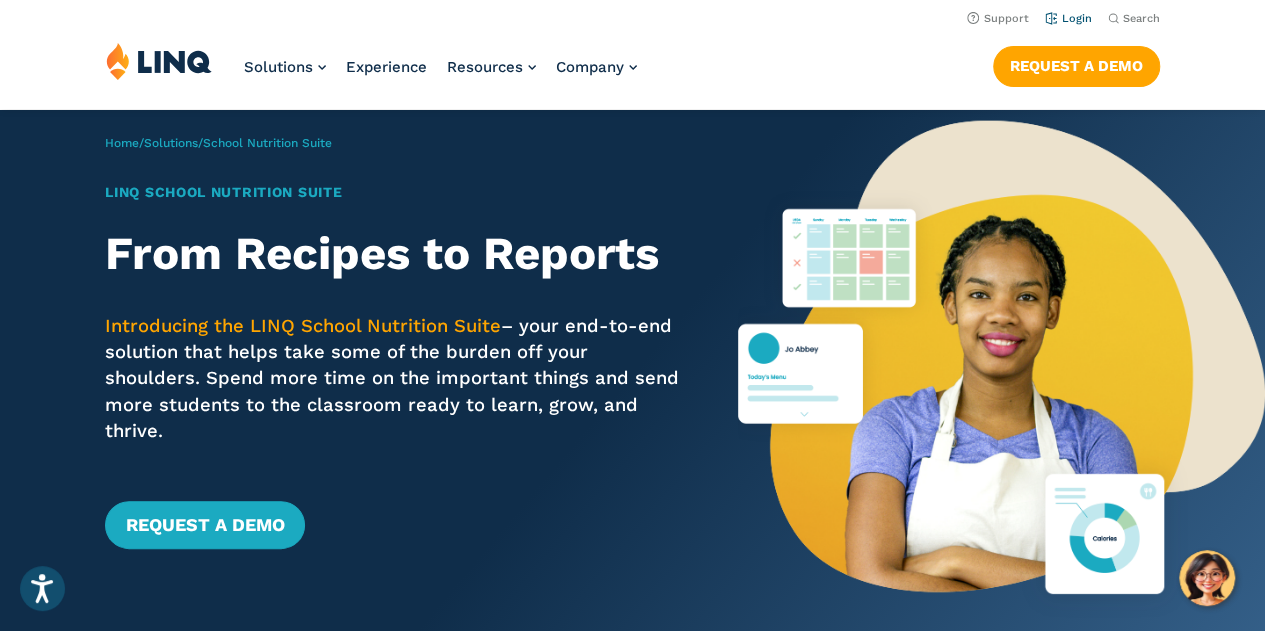 click on "Login" at bounding box center (1068, 18) 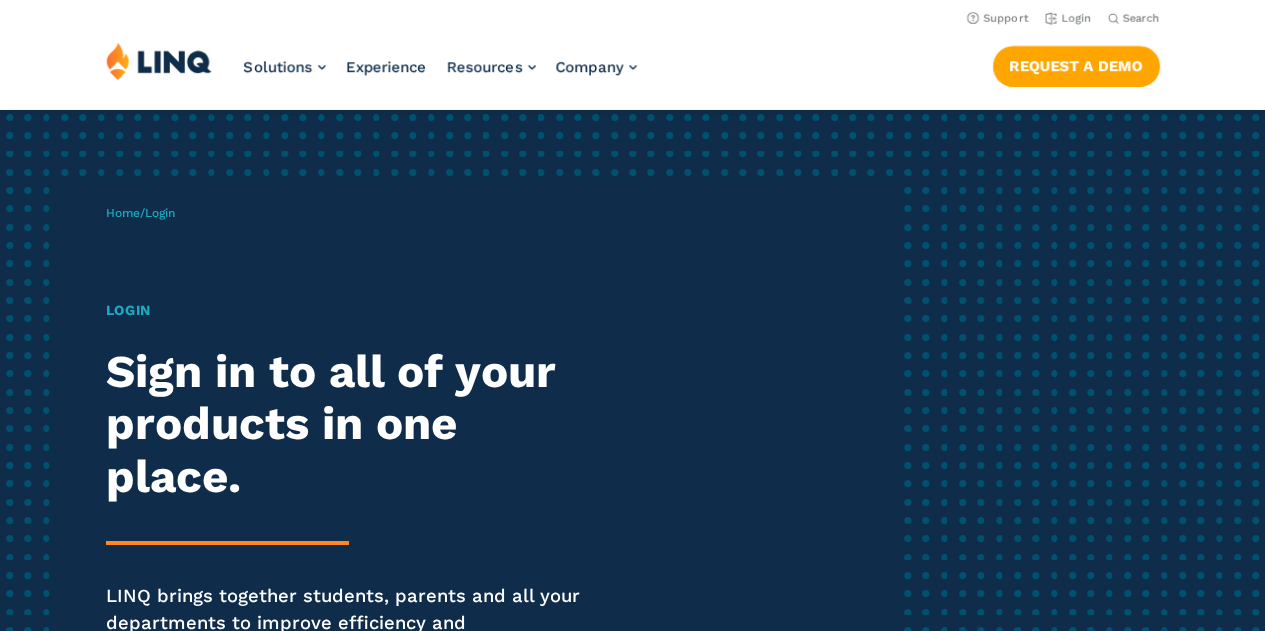 scroll, scrollTop: 0, scrollLeft: 0, axis: both 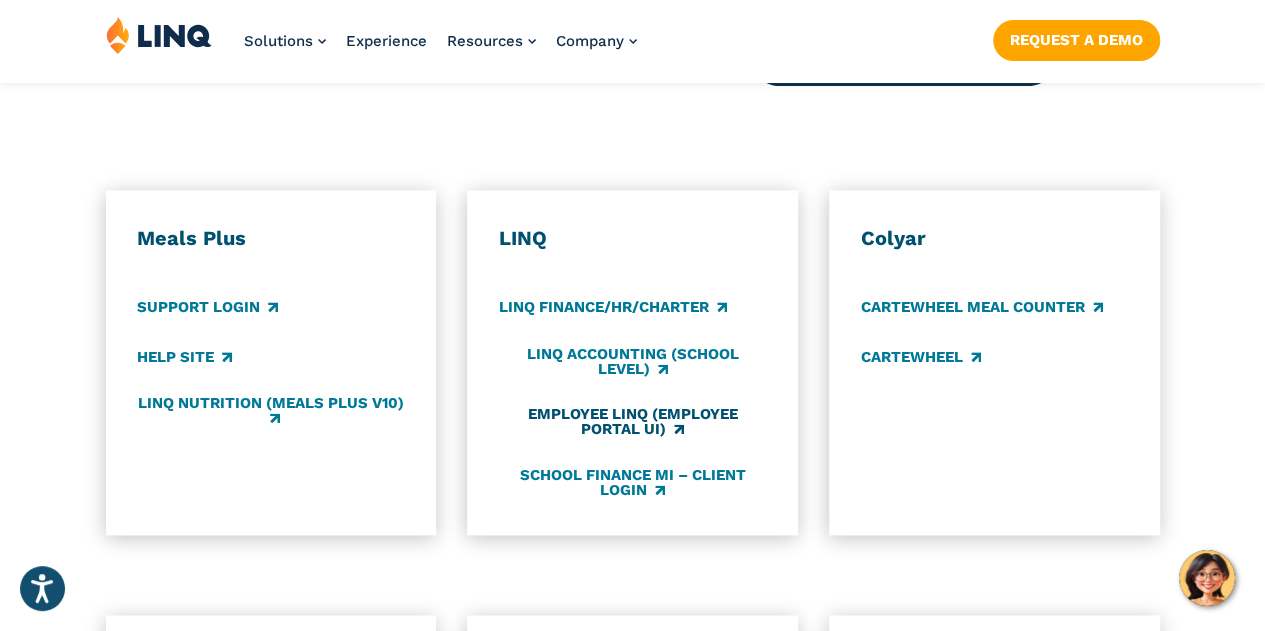 click on "Employee LINQ (Employee Portal UI)" at bounding box center (632, 422) 